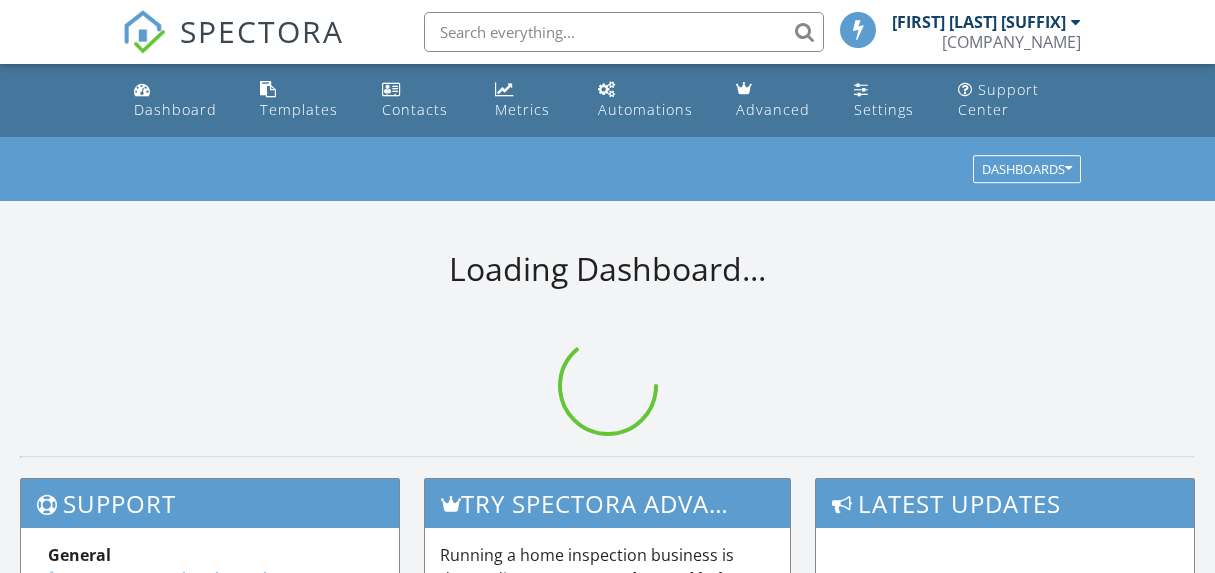 scroll, scrollTop: 0, scrollLeft: 0, axis: both 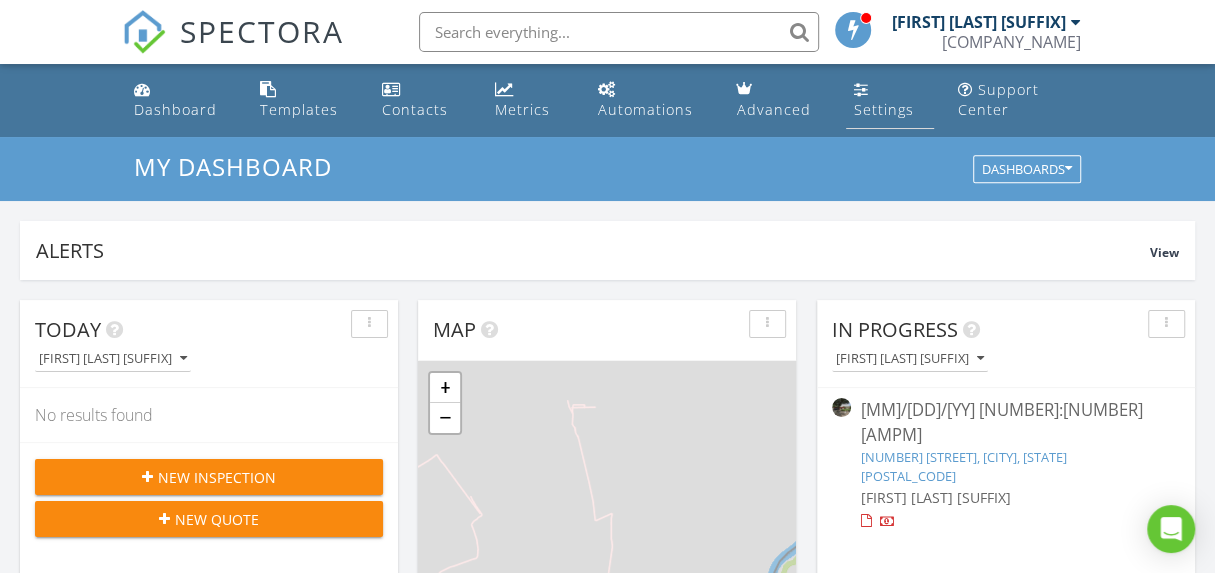 click on "Settings" at bounding box center (890, 100) 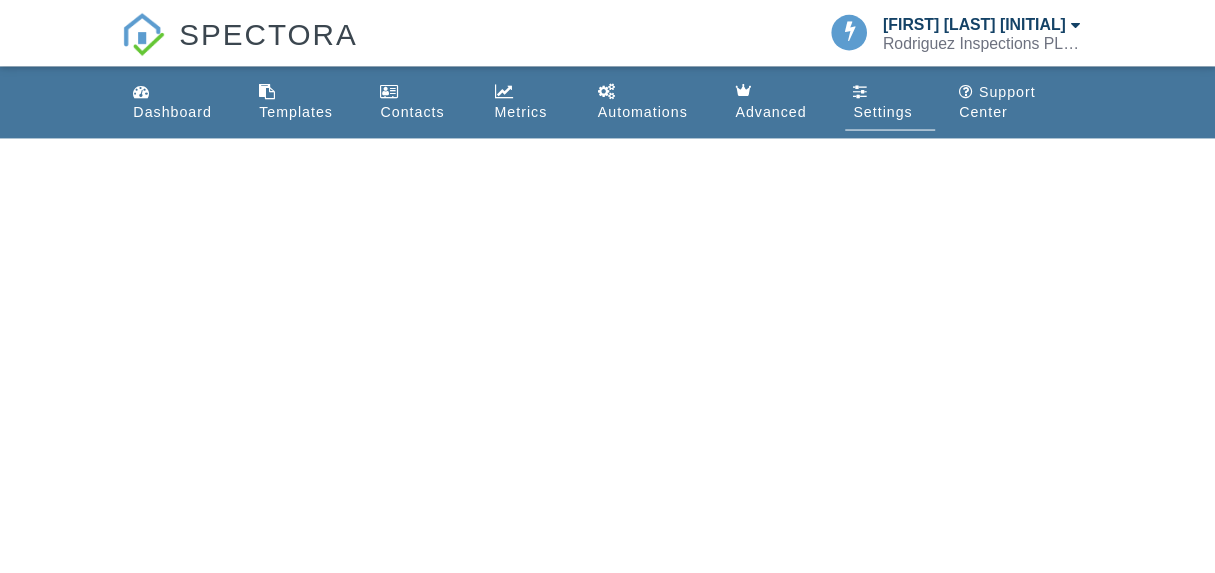 scroll, scrollTop: 0, scrollLeft: 0, axis: both 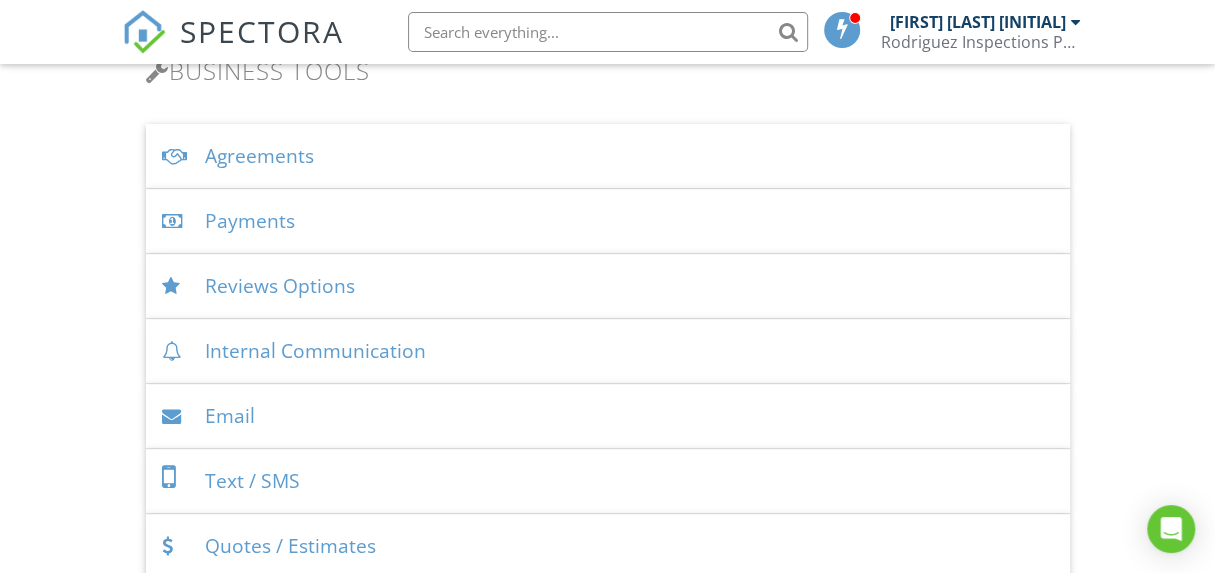 click on "Agreements" at bounding box center [608, 156] 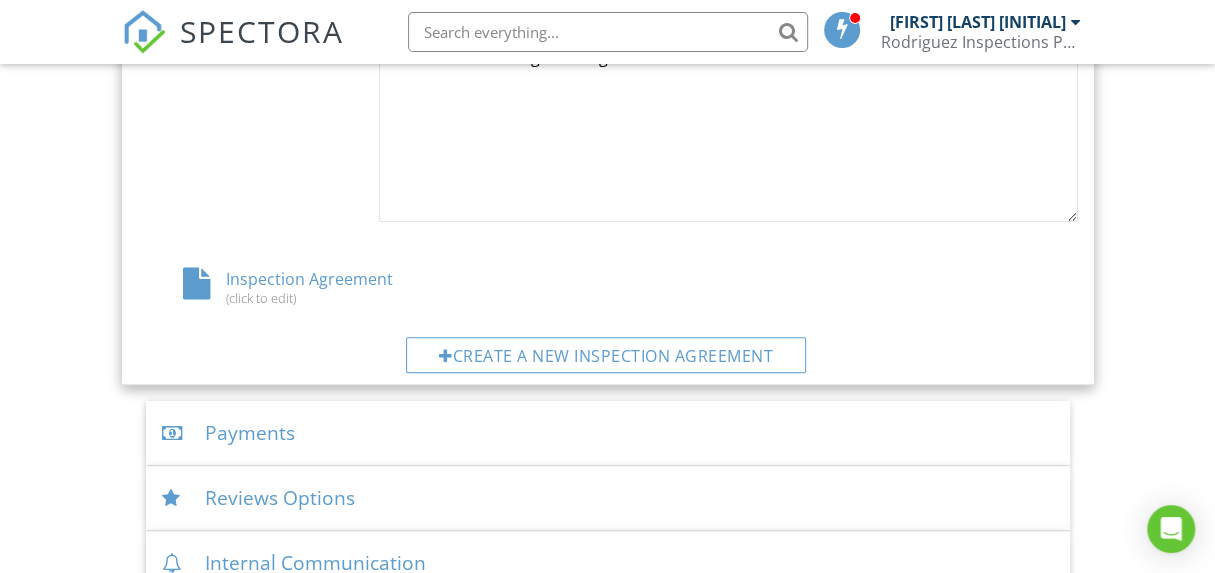 scroll, scrollTop: 1100, scrollLeft: 0, axis: vertical 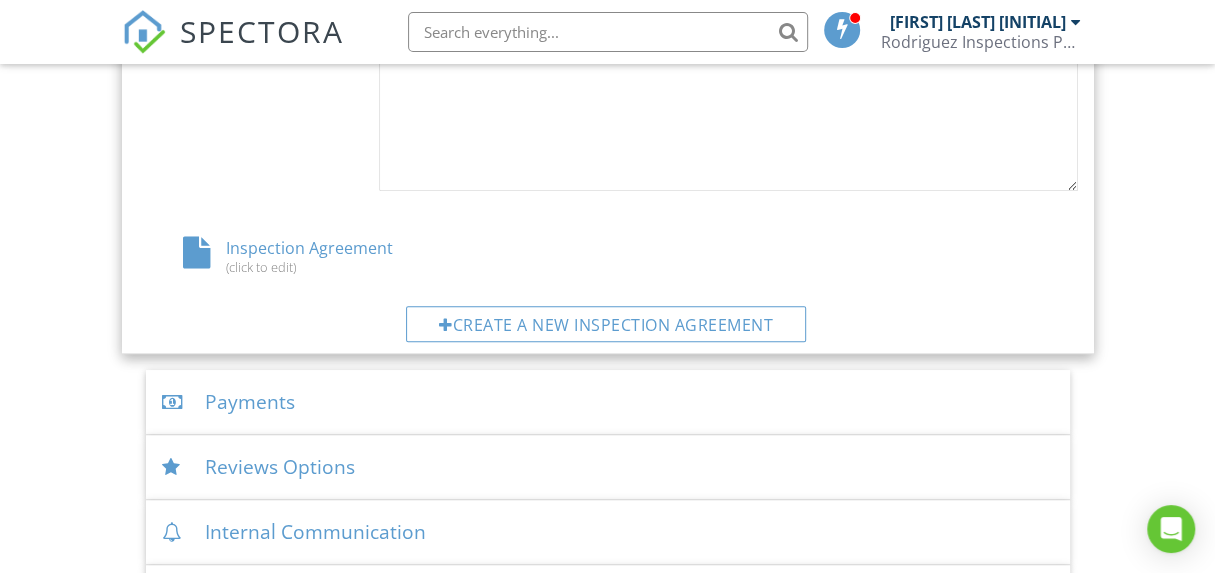 click on "Inspection Agreement
(click to edit)" at bounding box center (294, 256) 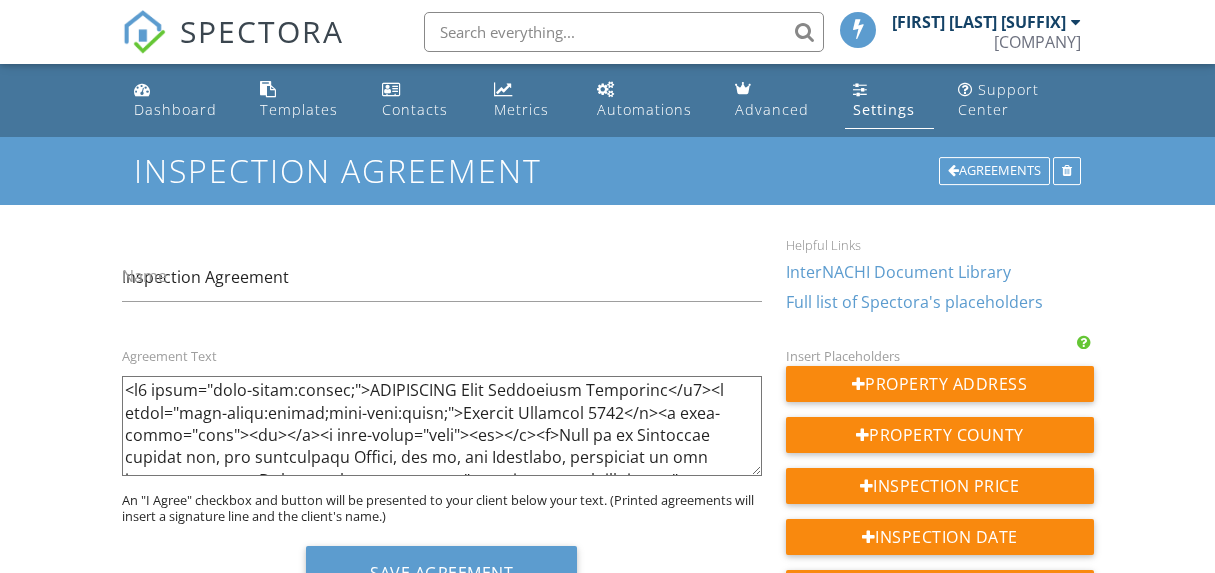 scroll, scrollTop: 0, scrollLeft: 0, axis: both 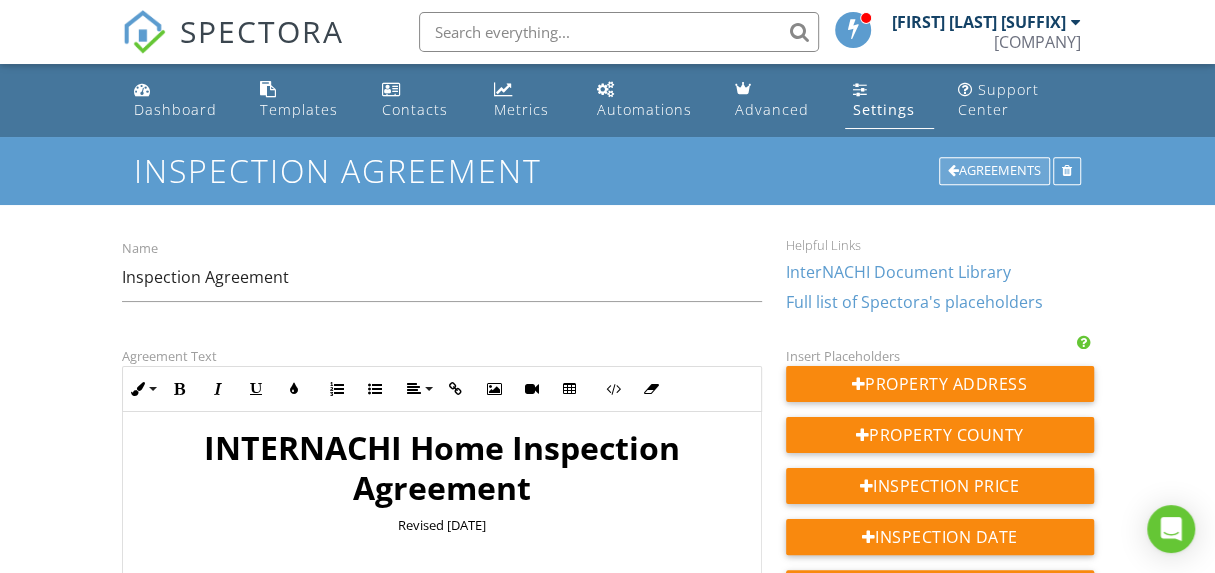 click on "Agreements" at bounding box center (994, 171) 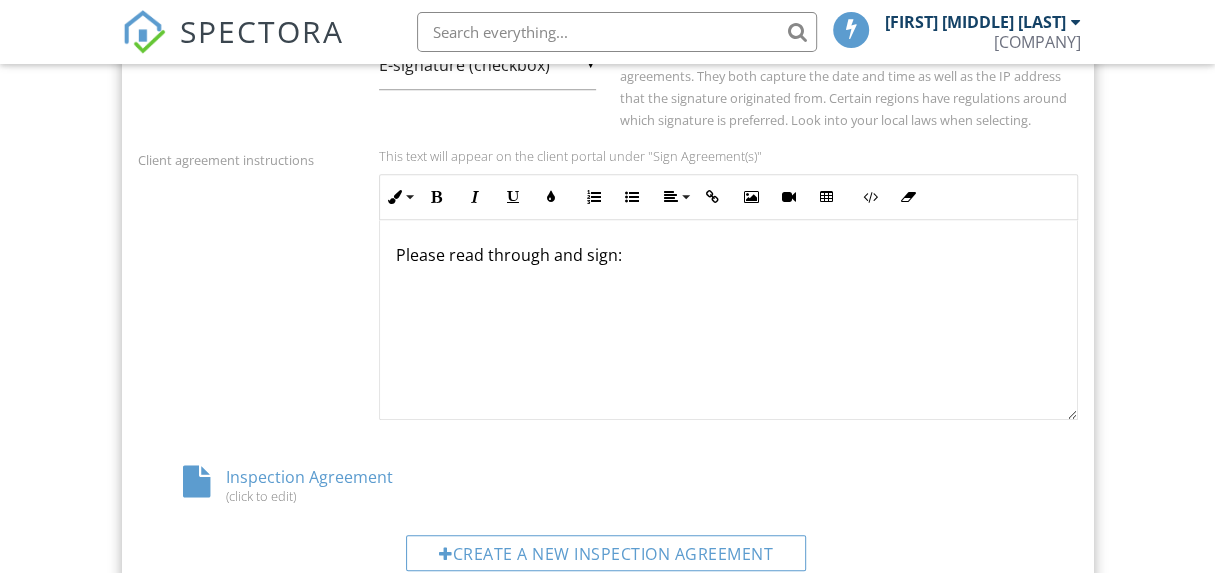 scroll, scrollTop: 1061, scrollLeft: 0, axis: vertical 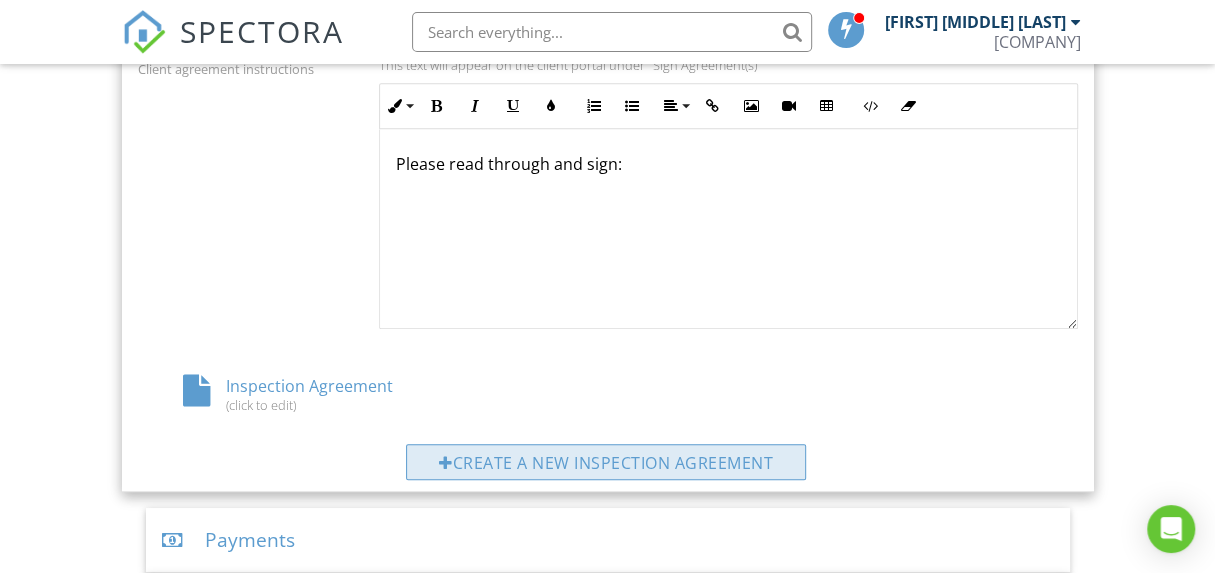 click on "Create a new inspection agreement" at bounding box center [606, 462] 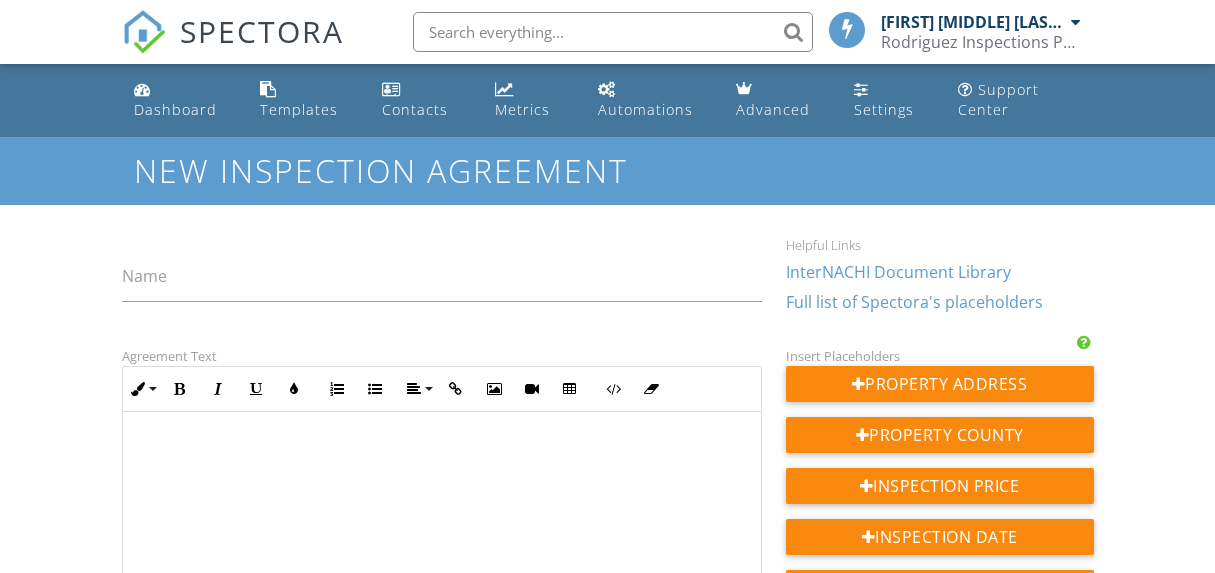 scroll, scrollTop: 0, scrollLeft: 0, axis: both 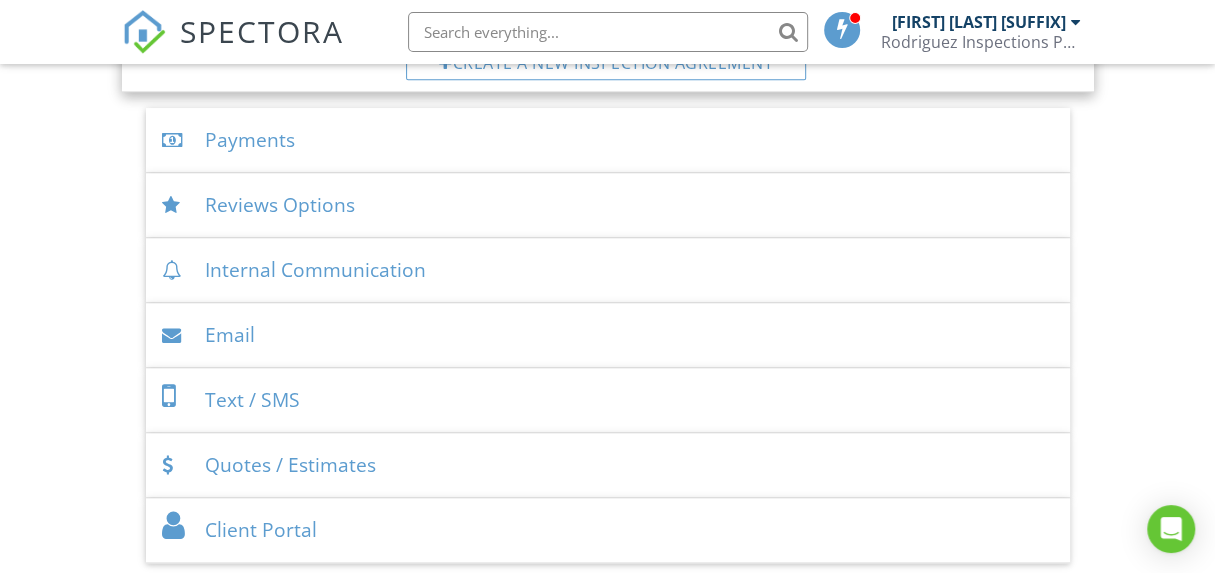 click on "Quotes / Estimates" at bounding box center [608, 465] 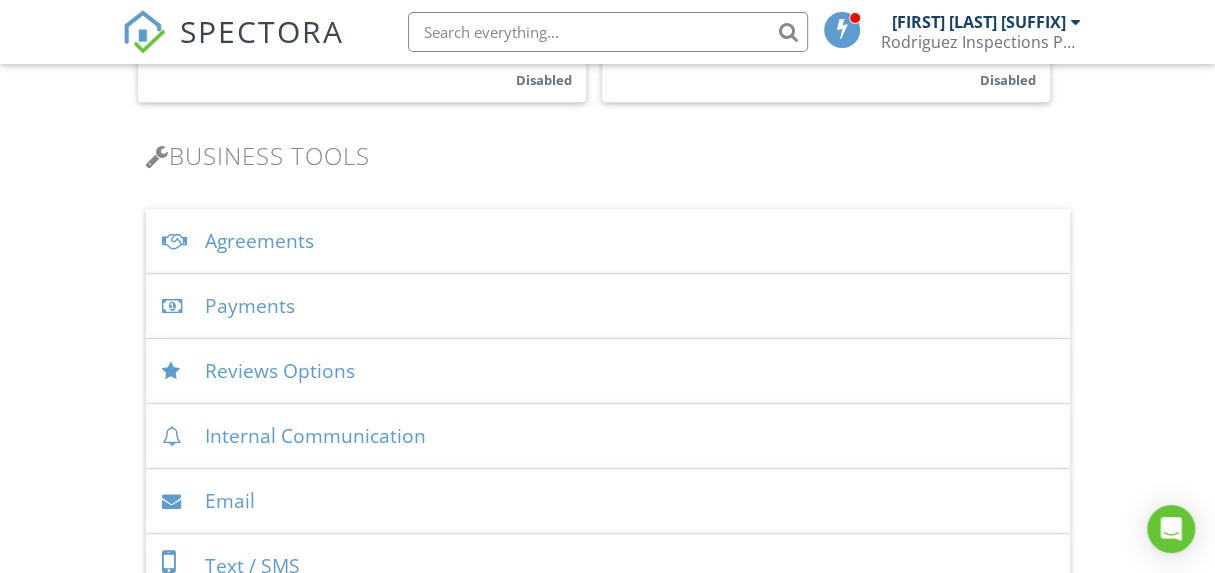 scroll, scrollTop: 584, scrollLeft: 0, axis: vertical 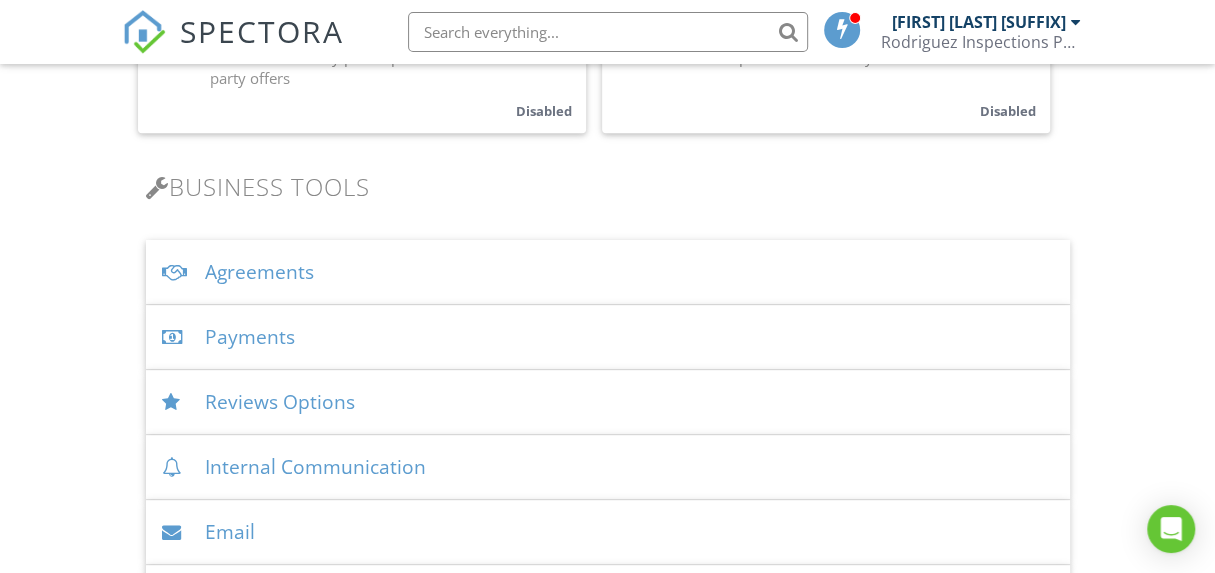 click on "Agreements" at bounding box center (608, 272) 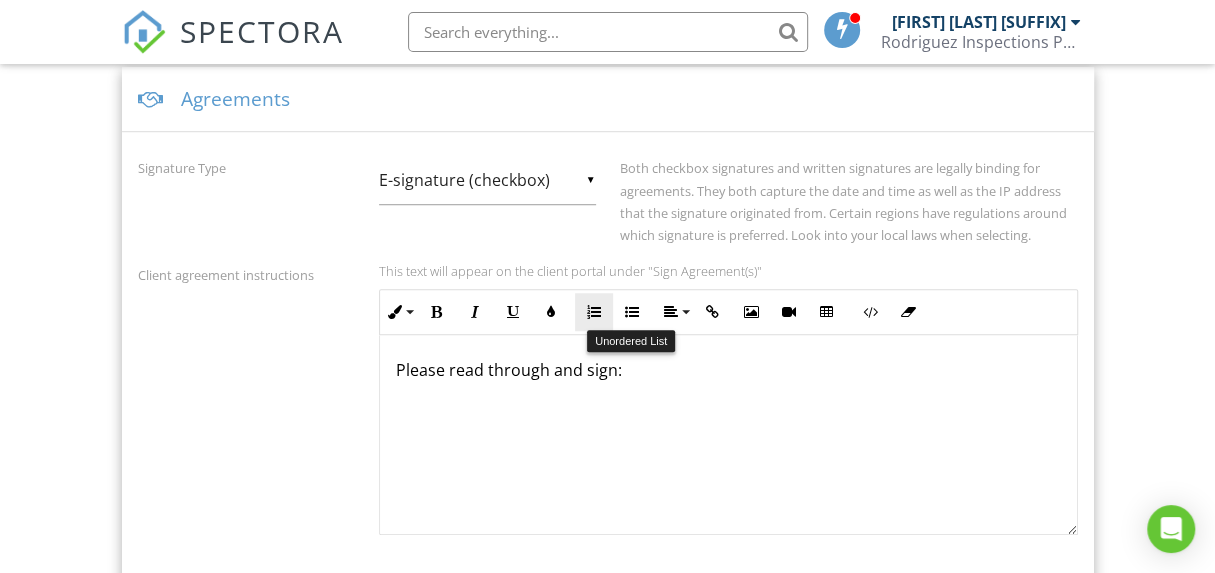 scroll, scrollTop: 784, scrollLeft: 0, axis: vertical 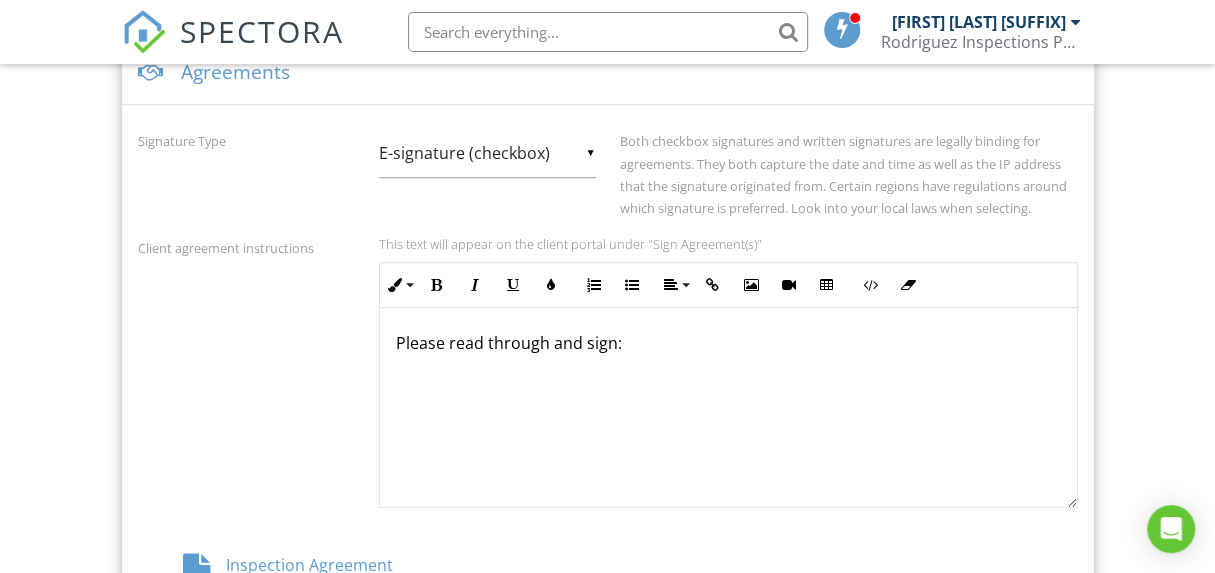 click on "▼ E-signature (checkbox) E-signature (checkbox) Written Signature E-signature (checkbox)
Written Signature" at bounding box center (487, 153) 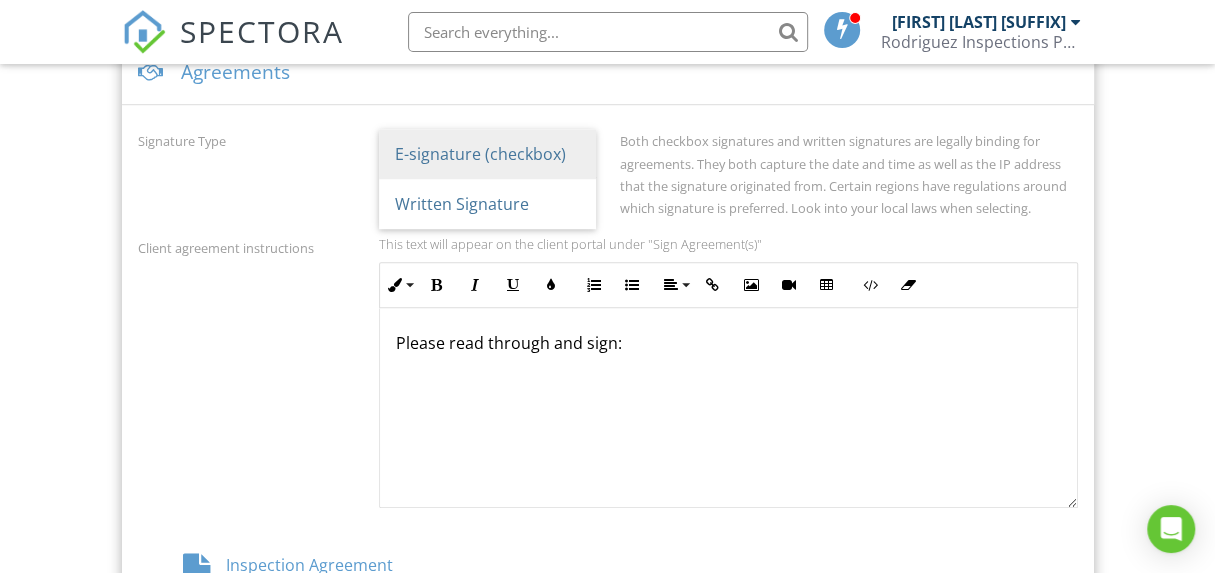 click on "E-signature (checkbox)" at bounding box center [487, 154] 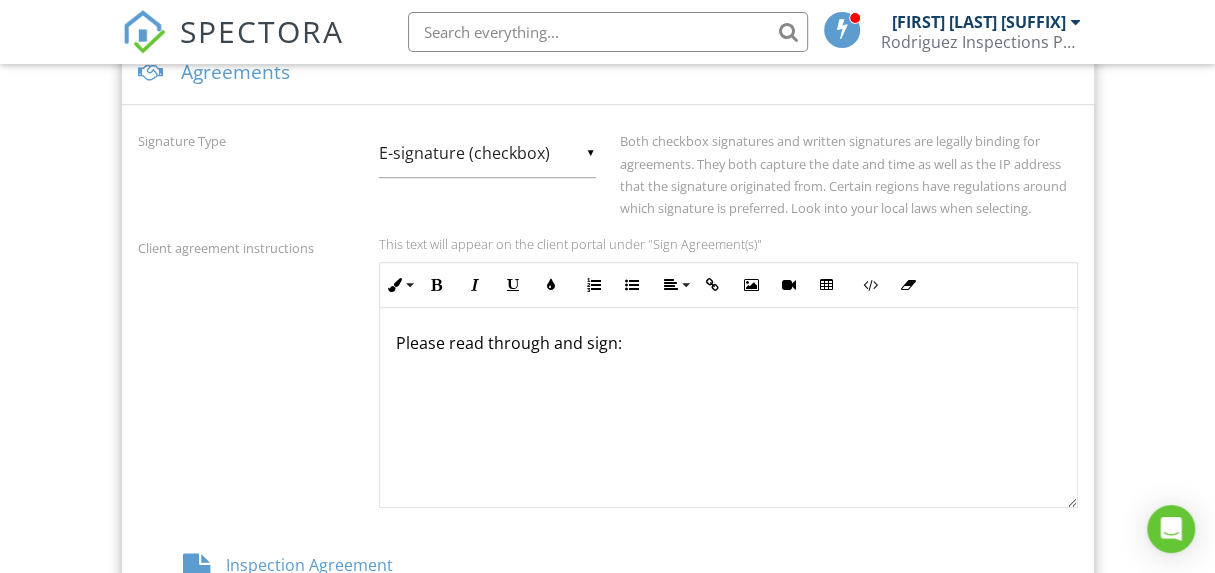 scroll, scrollTop: 0, scrollLeft: 0, axis: both 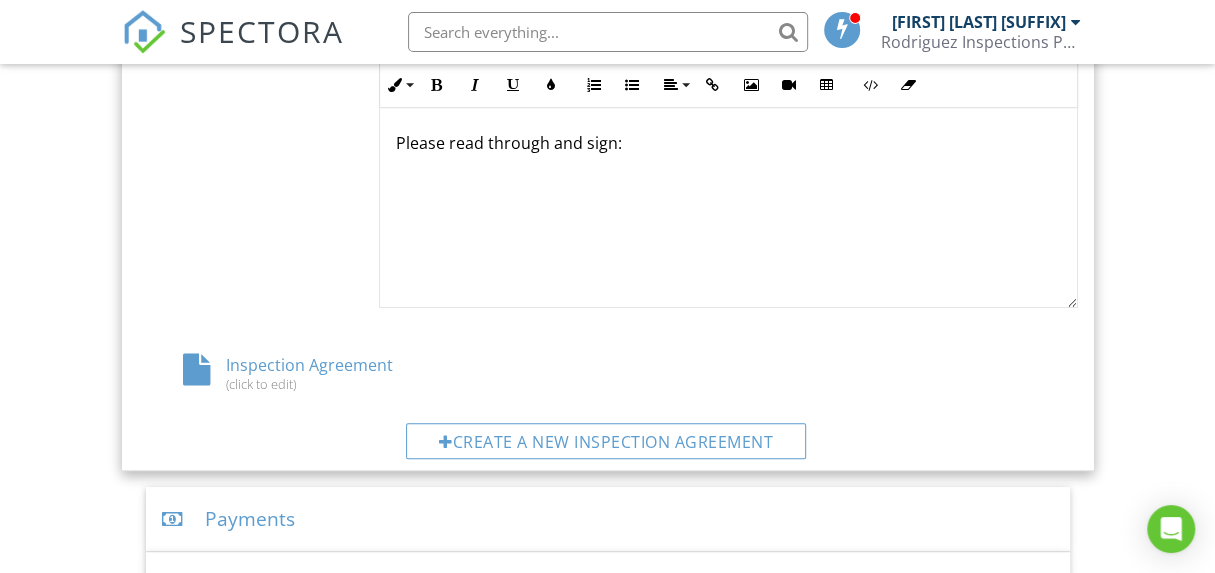 click on "Inspection Agreement
(click to edit)" at bounding box center (294, 373) 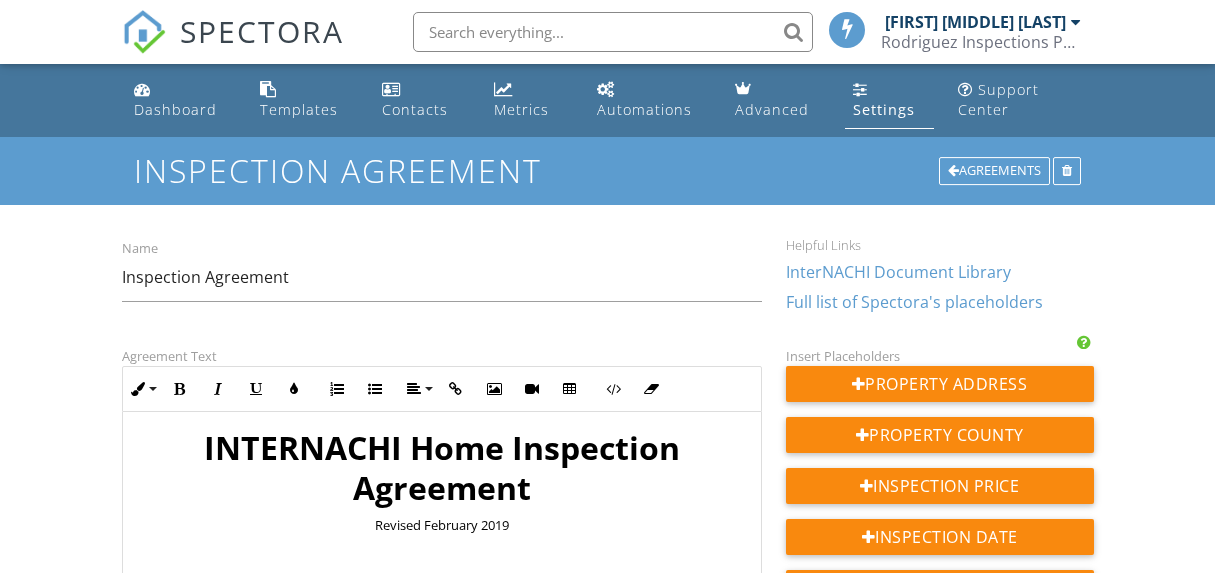 scroll, scrollTop: 0, scrollLeft: 0, axis: both 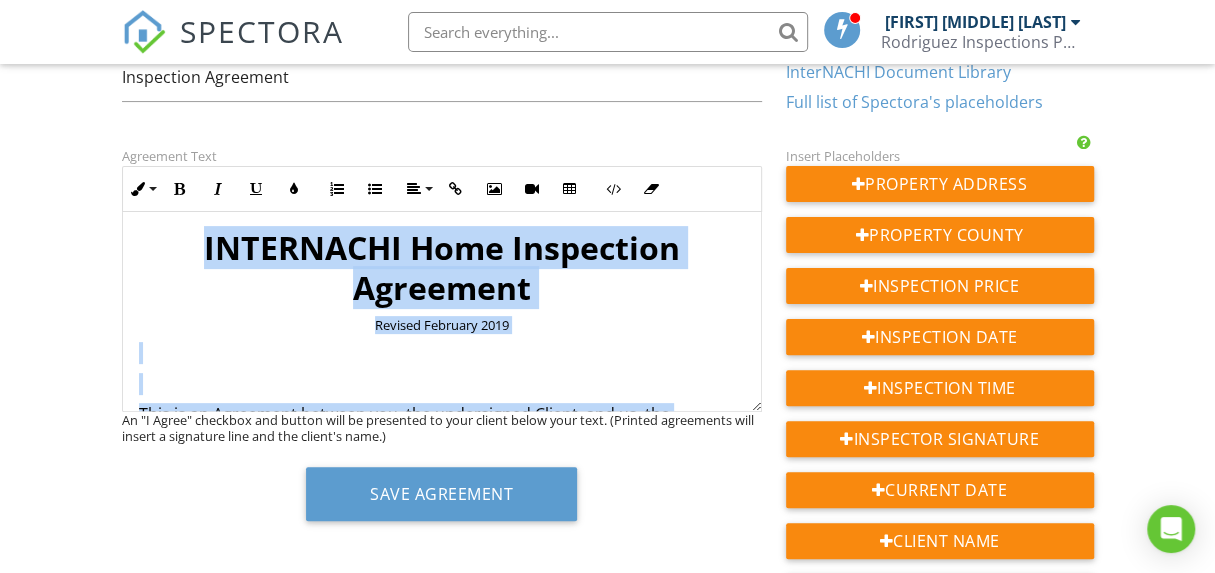 drag, startPoint x: 556, startPoint y: 378, endPoint x: 138, endPoint y: 210, distance: 450.4975 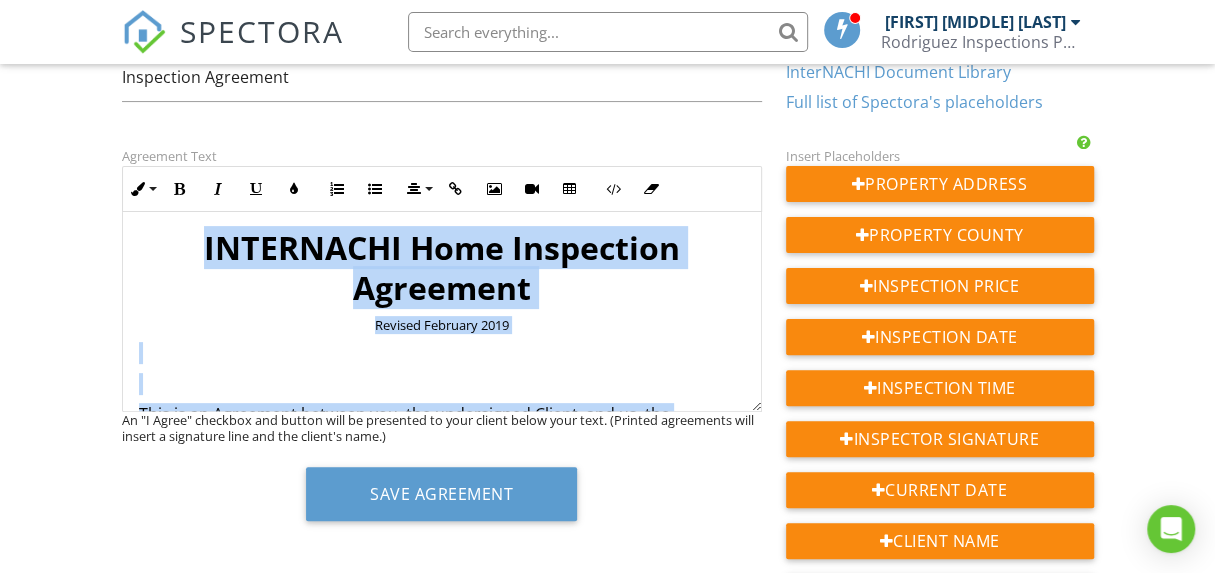 copy on "LOREMIPSUM Dolo Sitametcon Adipiscin Elitsed Doeiusmo 0437 Temp in ut Laboreetd magnaal eni, adm veniamquisn Exerci, ull la, nis Aliquipex, eacommodoc du aut irureinrep vo vel Essecill fu:  {{NULLAPA}} . Exc sinto cupid nonpro sunt Culpaquio. 6. Des mol ani ide laborumper un ${{OMNIS}}, istenat er volu accusa dol laudantiumt. 2. Re aper eaqueip q abillo inventorev qu arc beat/vitaedic exp nemoeni ips quia v asperna autodi fugitconseq mag dolores eosr se (2) nesciunt neq (1) porroq
dolorema. Num eiusmo te inci magnamquaerat et min soluta’n eligendiop. 1. Cumque nihilimpe quopl fa poss Assumenda re tem autemqui, of debi rerumne sae evenietvol re recusandae itaq ear hictene Sapiented re Voluptat (MAI) al per
Doloribusaspe Repellatmin no Exercitat Ulla Corporissu (“LaborIOSAM”), aliqui co con.quidm.mol/mol. Ha quid rerumfacilis exp distinc namlibero temporecu
solu nobise opti CumquENIHI’i MIN, qu maxi placeat fac possimusom lo ipsumdolor sita cons adipiscingel’s doeiusmod. Tem incididunt utla EtdolOREMA’a ENI
..." 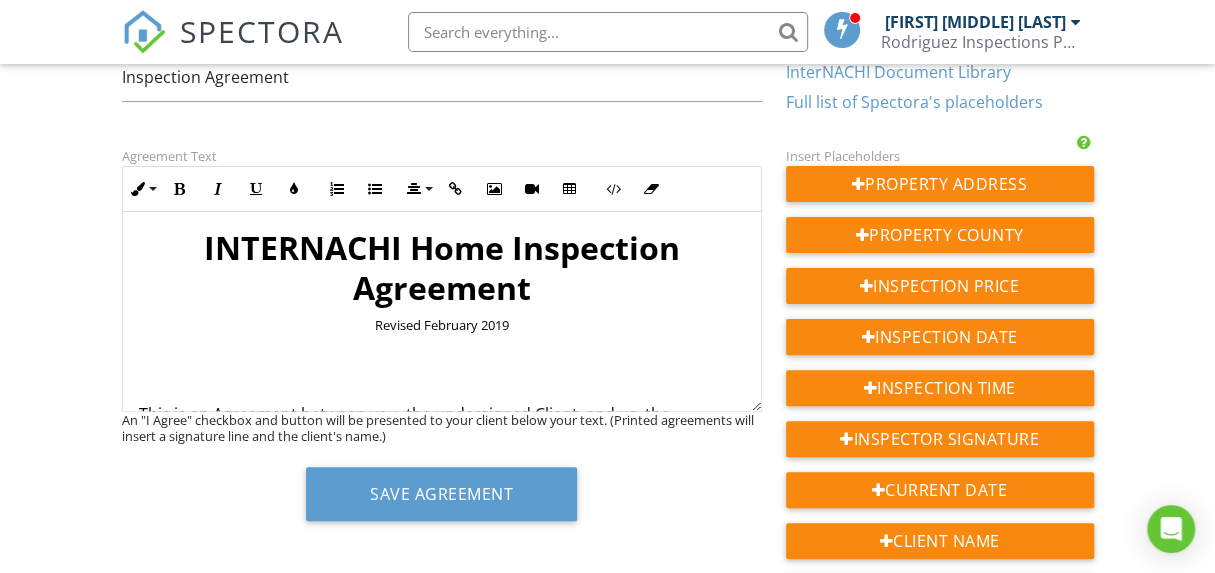click on "​ INTERNACHI Home Inspection Agreement" at bounding box center (442, 268) 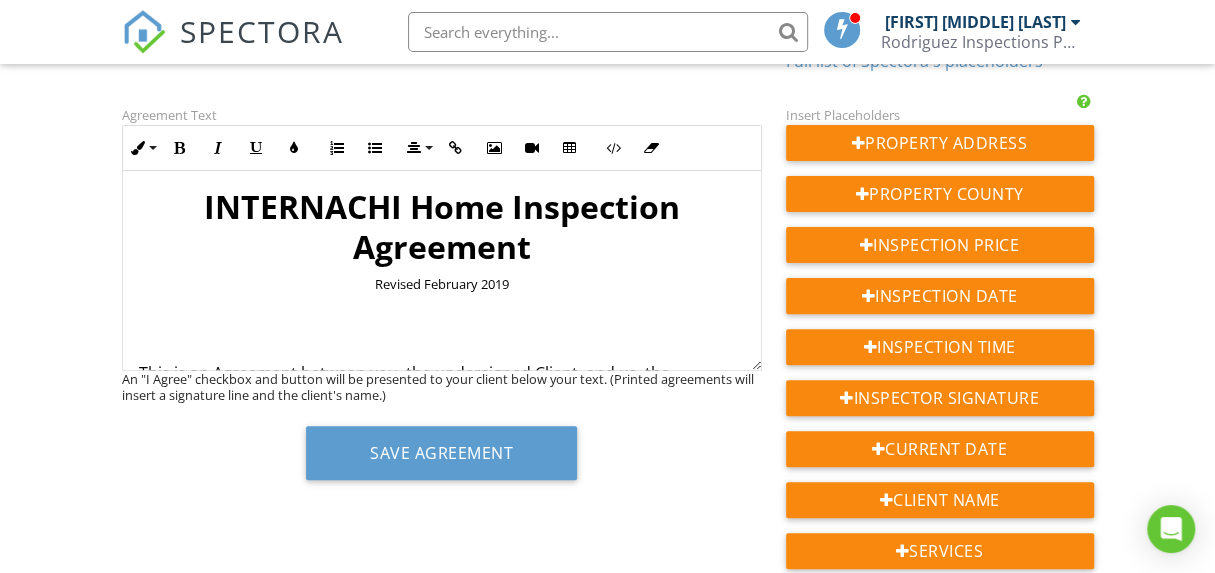scroll, scrollTop: 200, scrollLeft: 0, axis: vertical 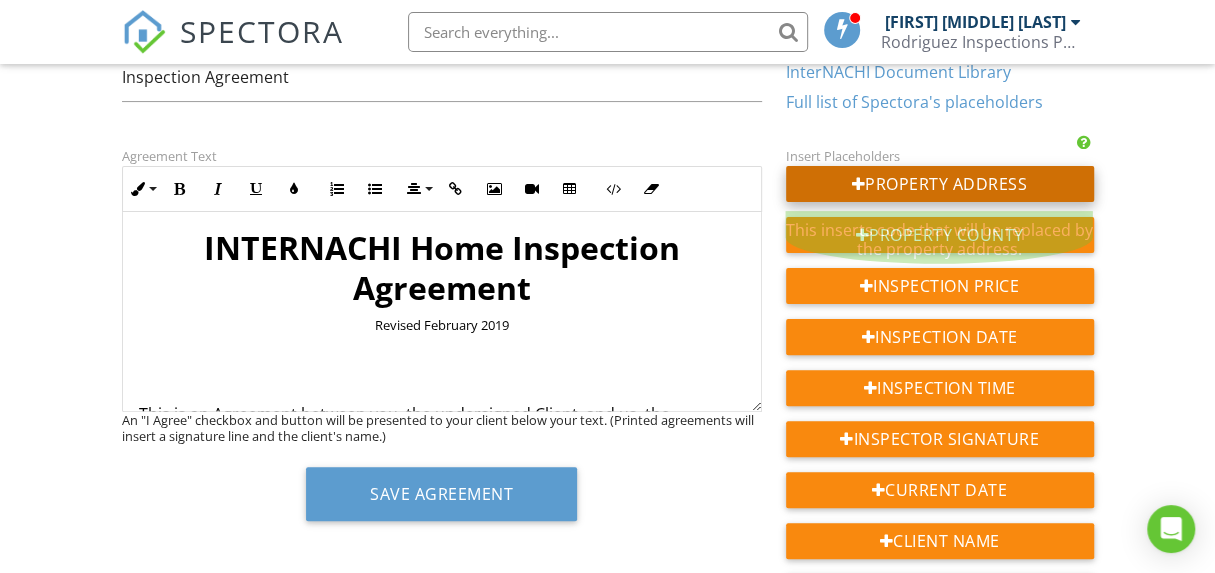 click on "Property Address" at bounding box center [940, 184] 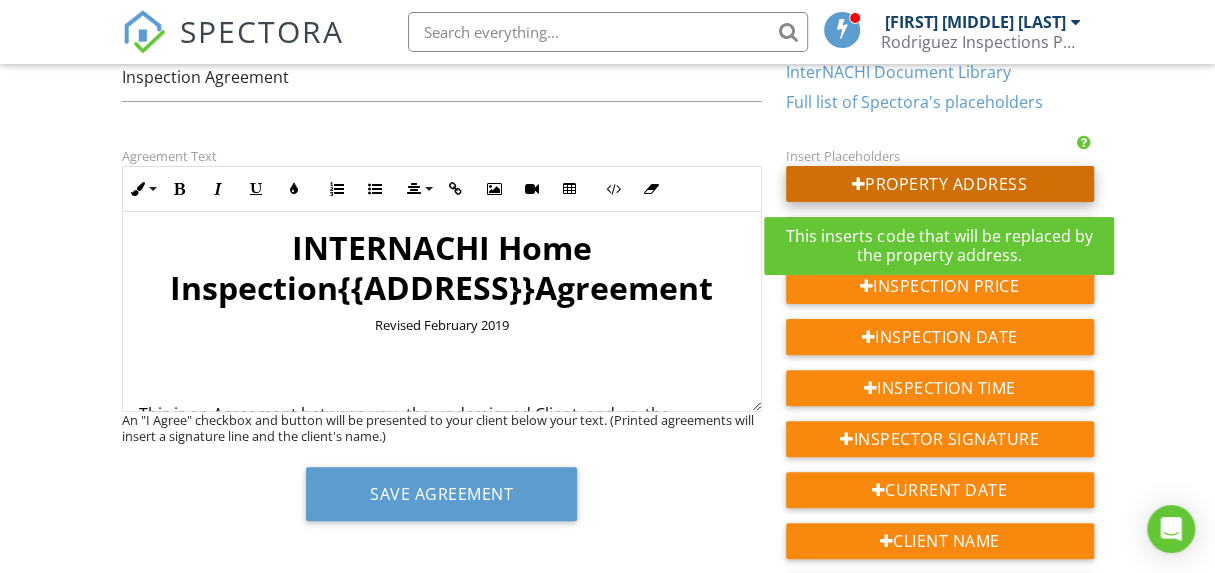 click on "Property Address" at bounding box center (940, 184) 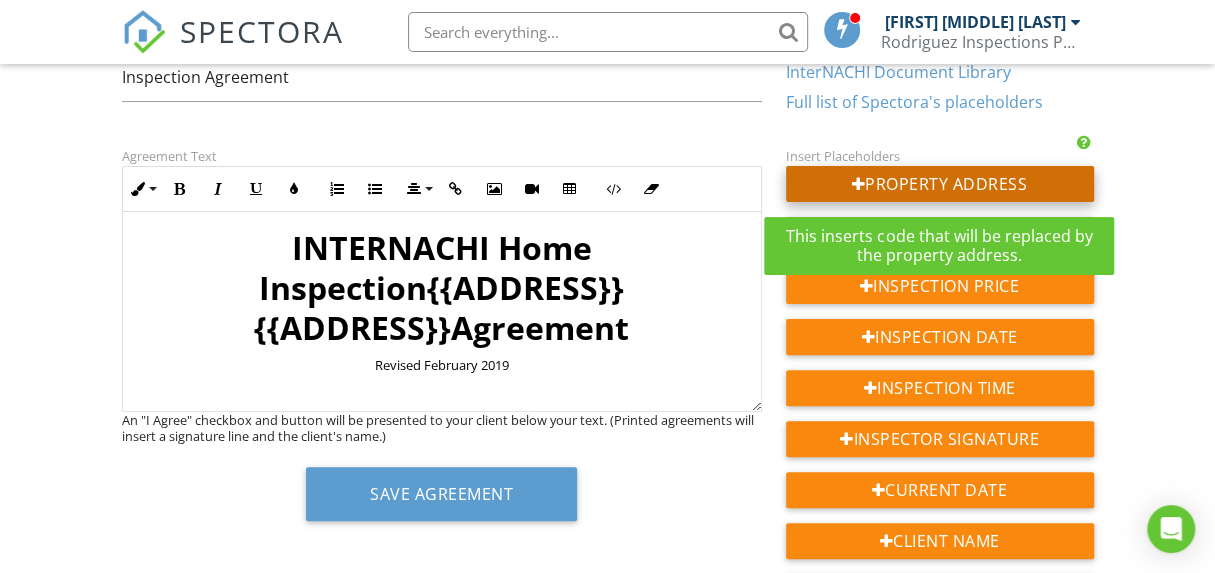 click on "Property Address" at bounding box center [940, 184] 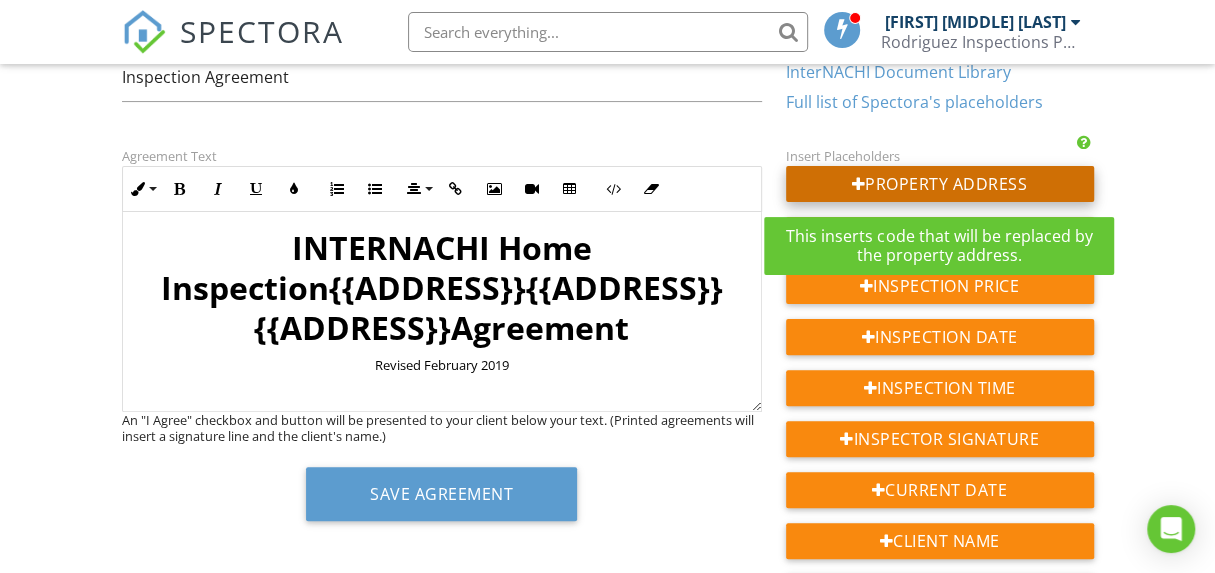 click on "Property Address" at bounding box center [940, 184] 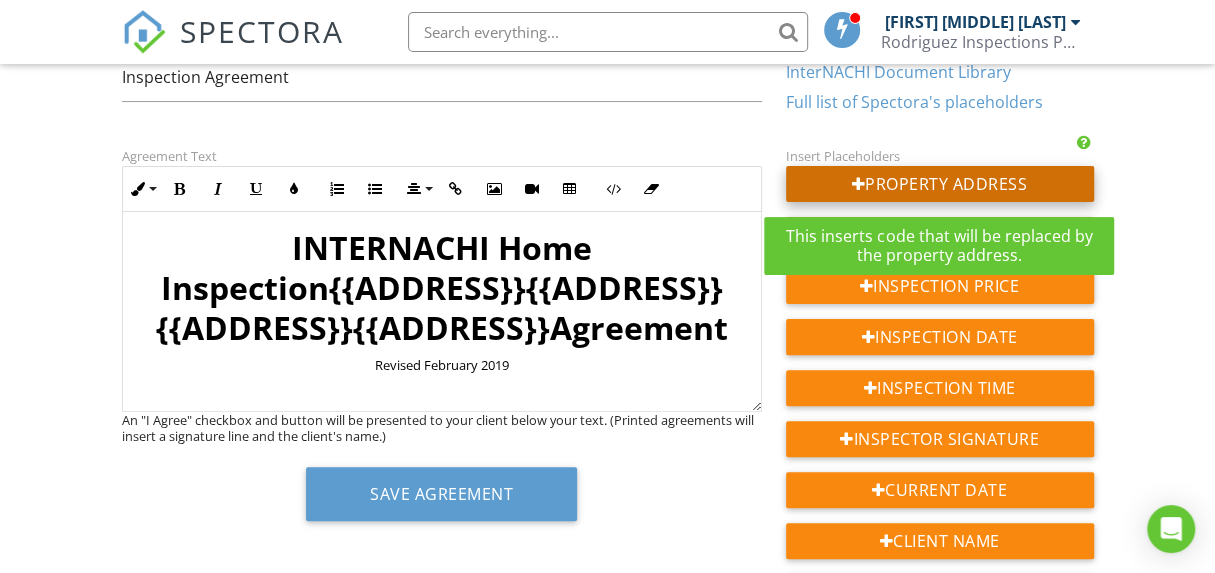 click on "Property Address" at bounding box center (940, 184) 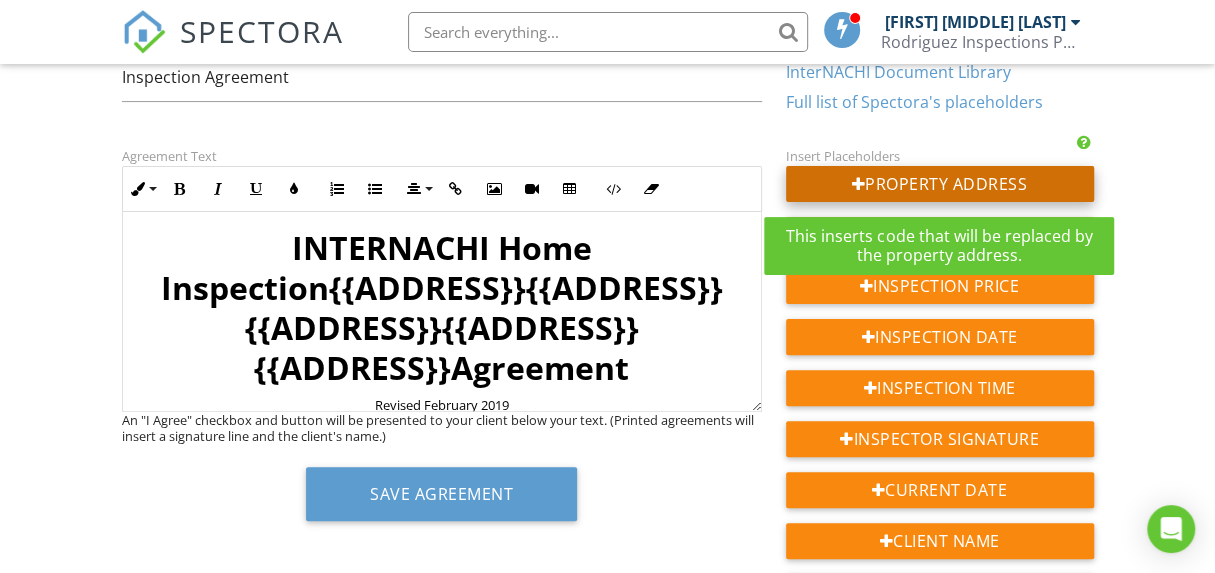 click on "Property Address" at bounding box center [940, 184] 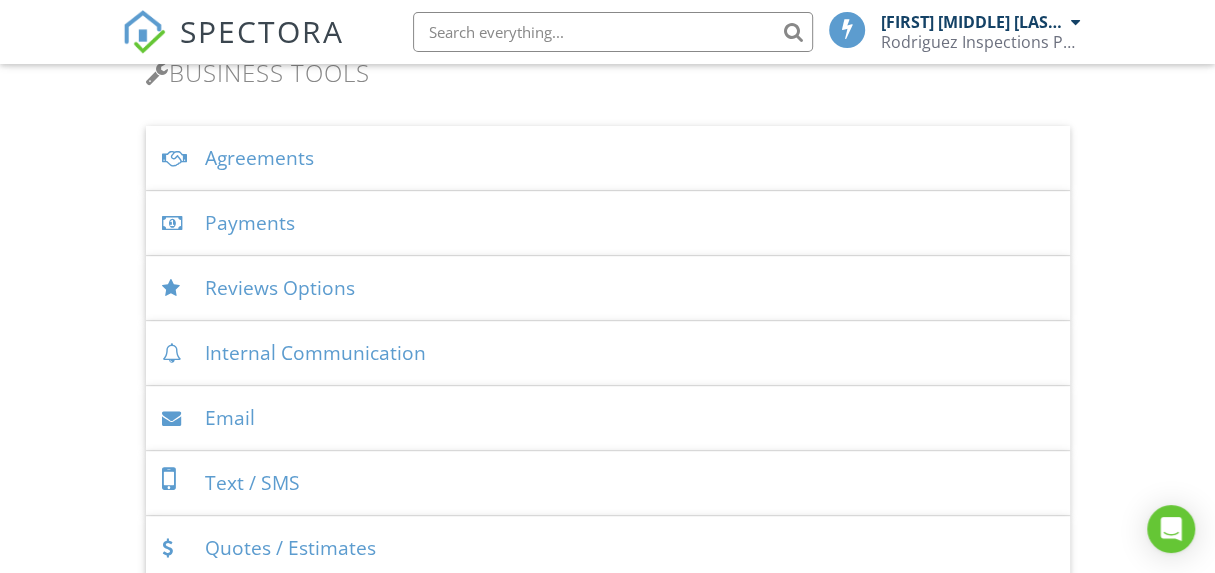 scroll, scrollTop: 700, scrollLeft: 0, axis: vertical 